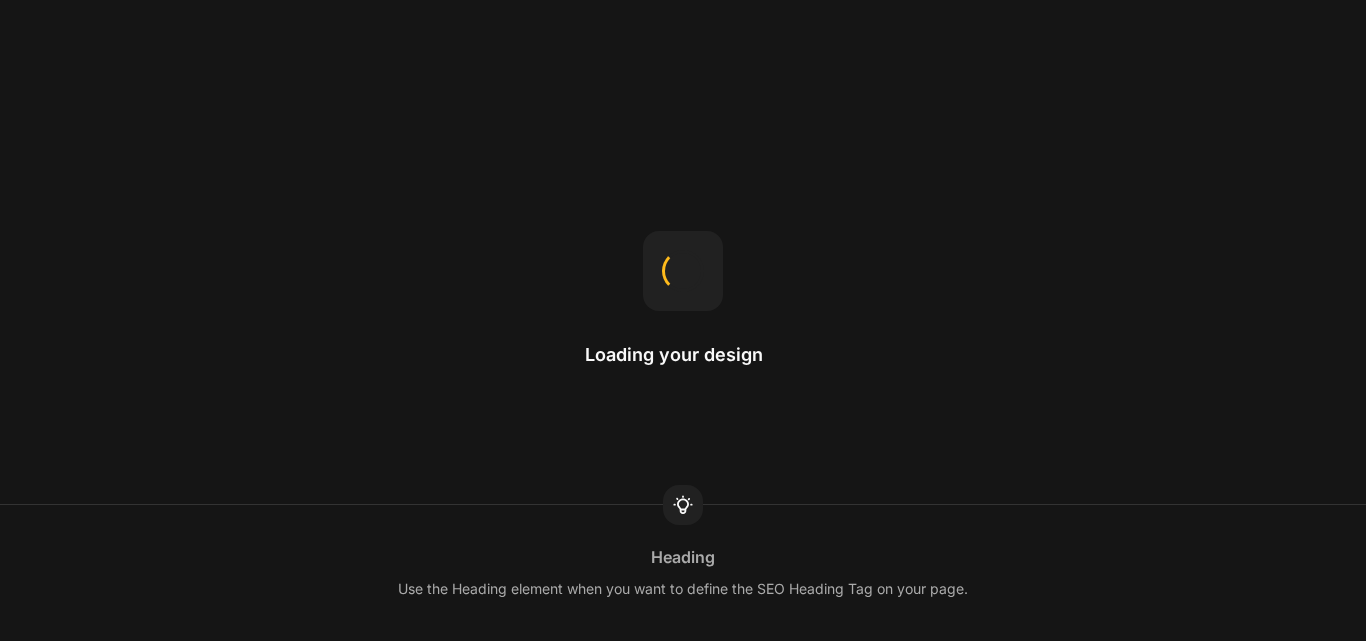 scroll, scrollTop: 0, scrollLeft: 0, axis: both 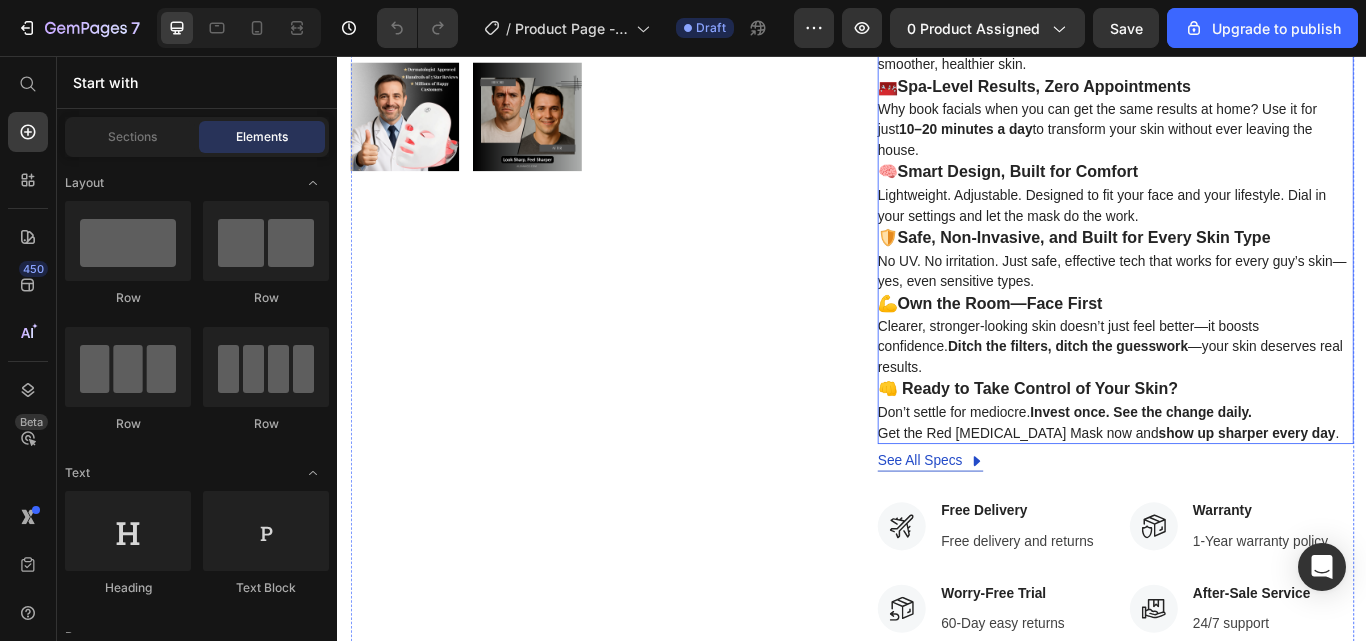 click on "Clearer, stronger-looking skin doesn’t just feel better—it boosts confidence.  Ditch the filters, ditch the guesswork —your skin deserves real results." at bounding box center (1238, 395) 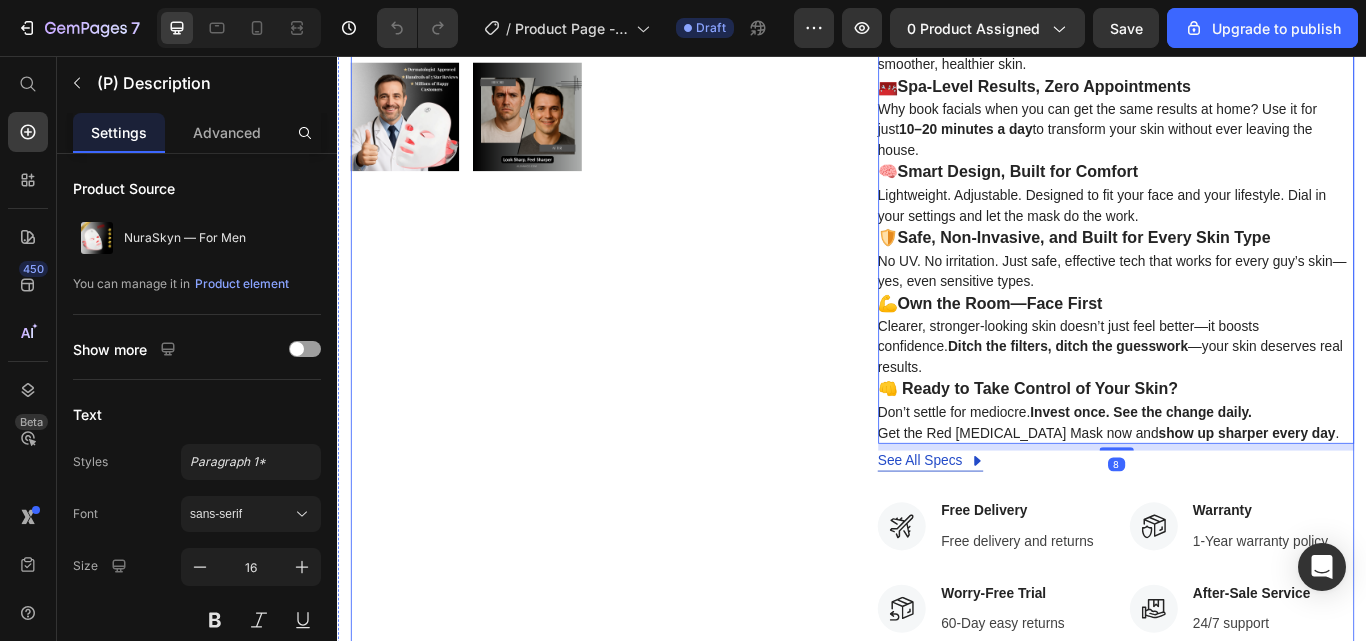 click on "Product Images" at bounding box center [629, 250] 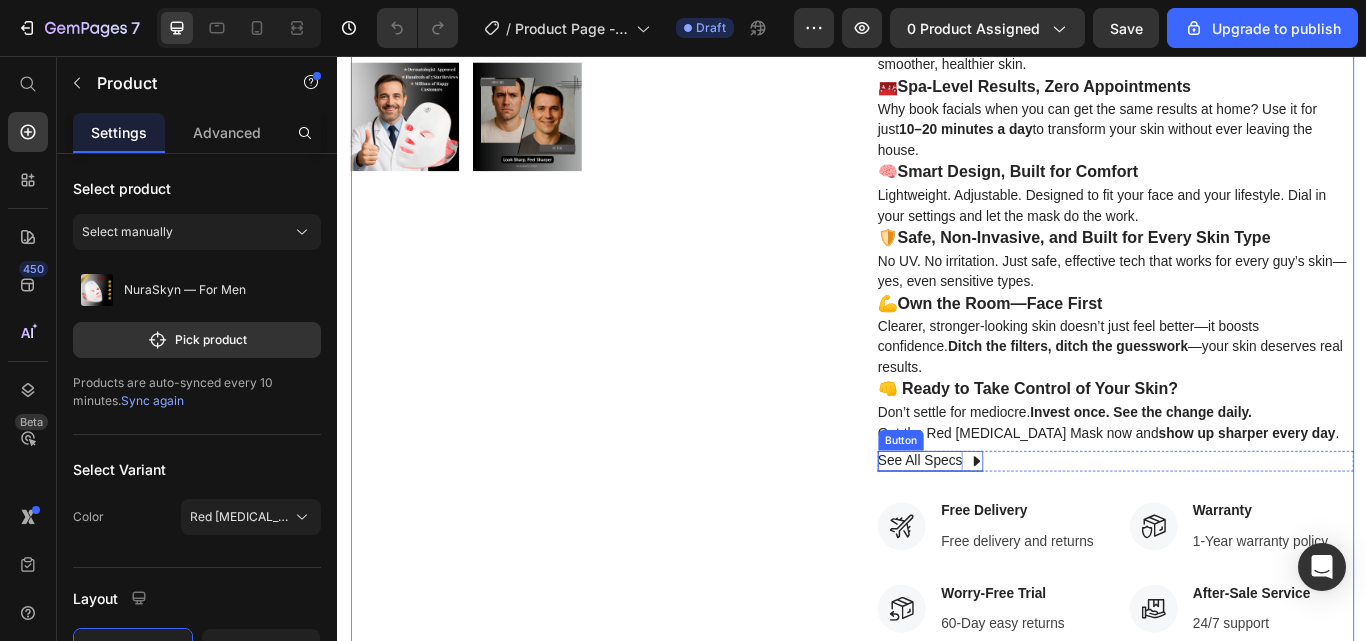 click on "See All Specs" at bounding box center (1016, 529) 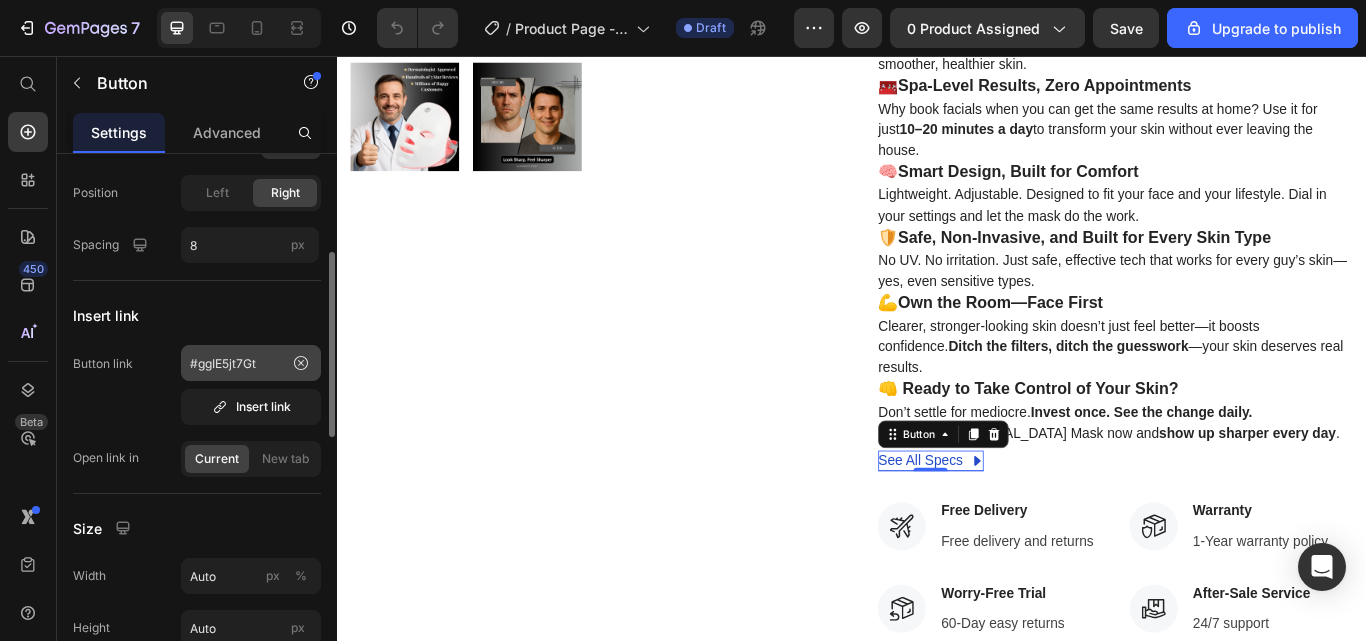 scroll, scrollTop: 147, scrollLeft: 0, axis: vertical 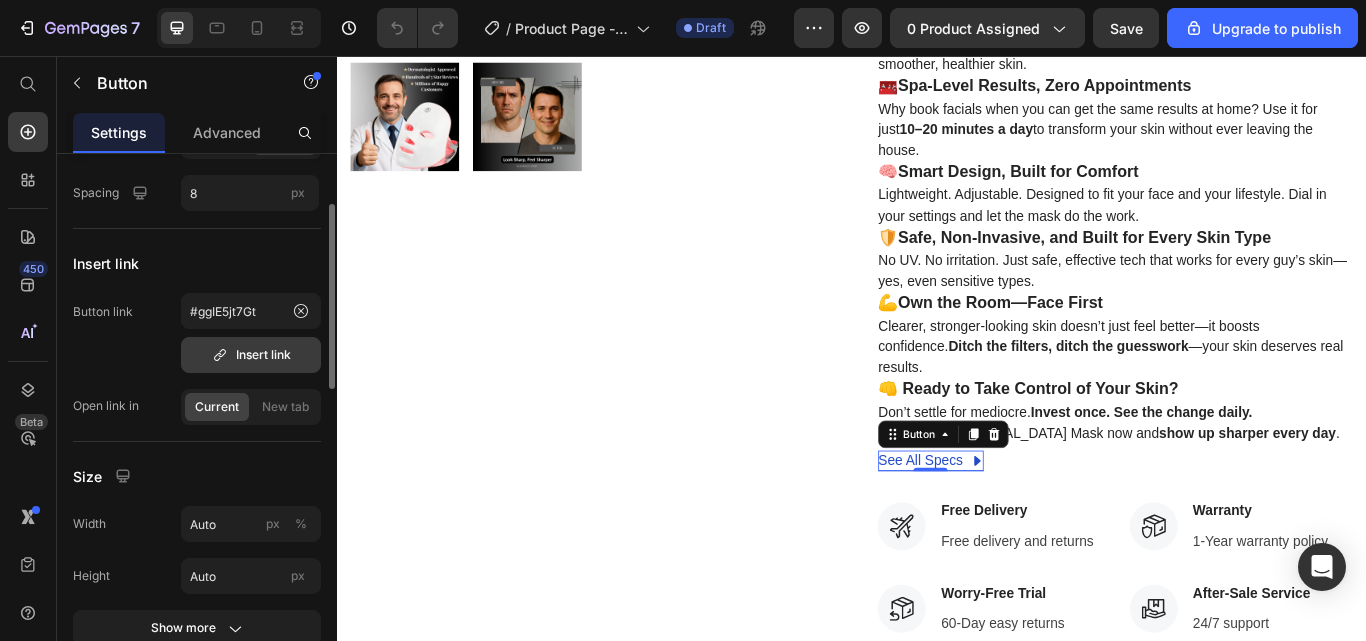 click on "Insert link" at bounding box center (251, 355) 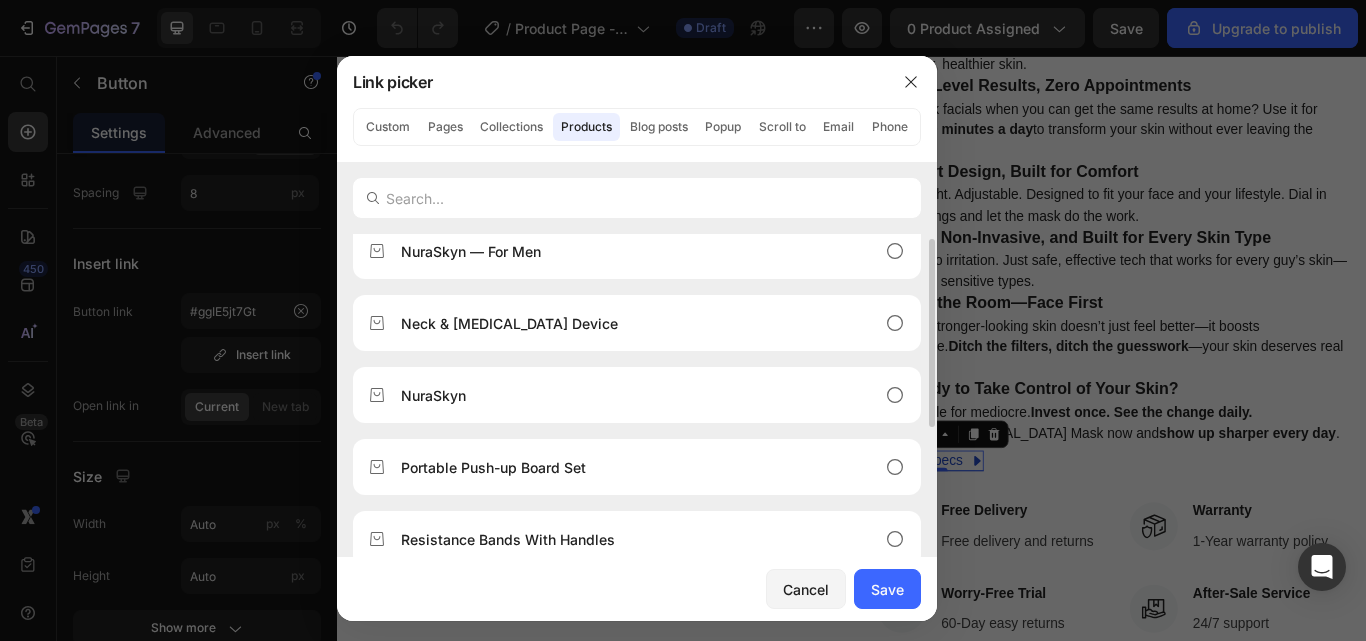 scroll, scrollTop: 0, scrollLeft: 0, axis: both 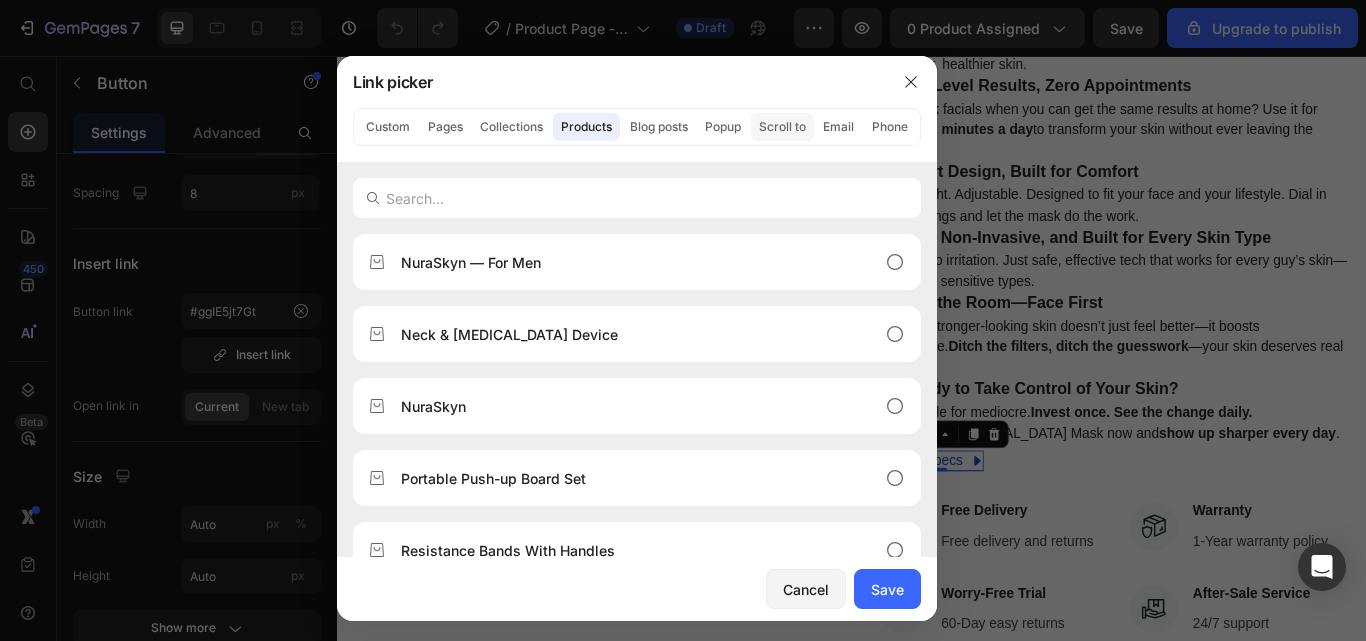 click on "Scroll to" 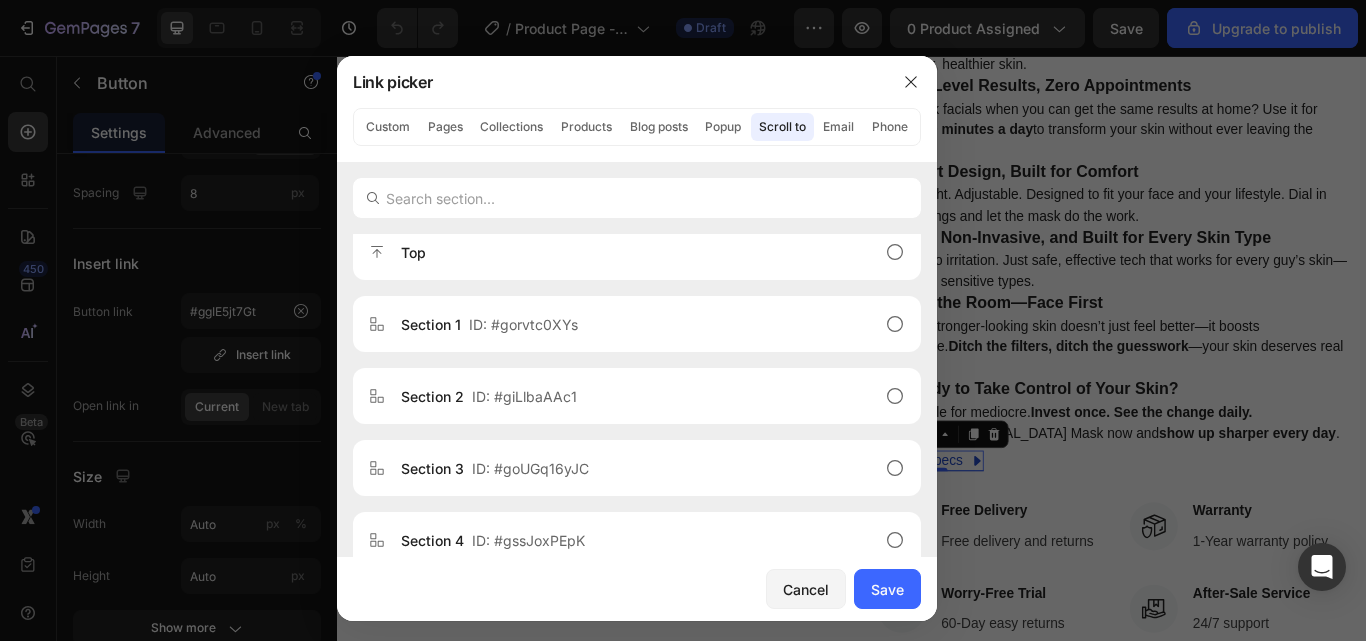scroll, scrollTop: 0, scrollLeft: 0, axis: both 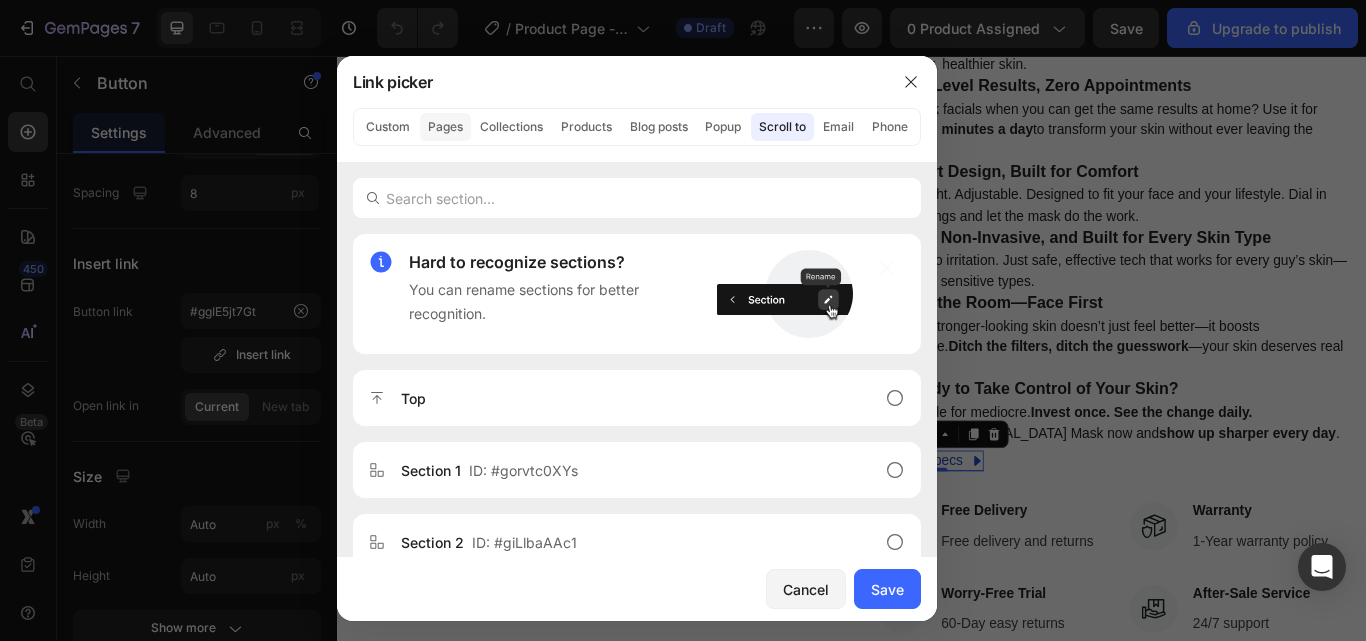 click on "Pages" 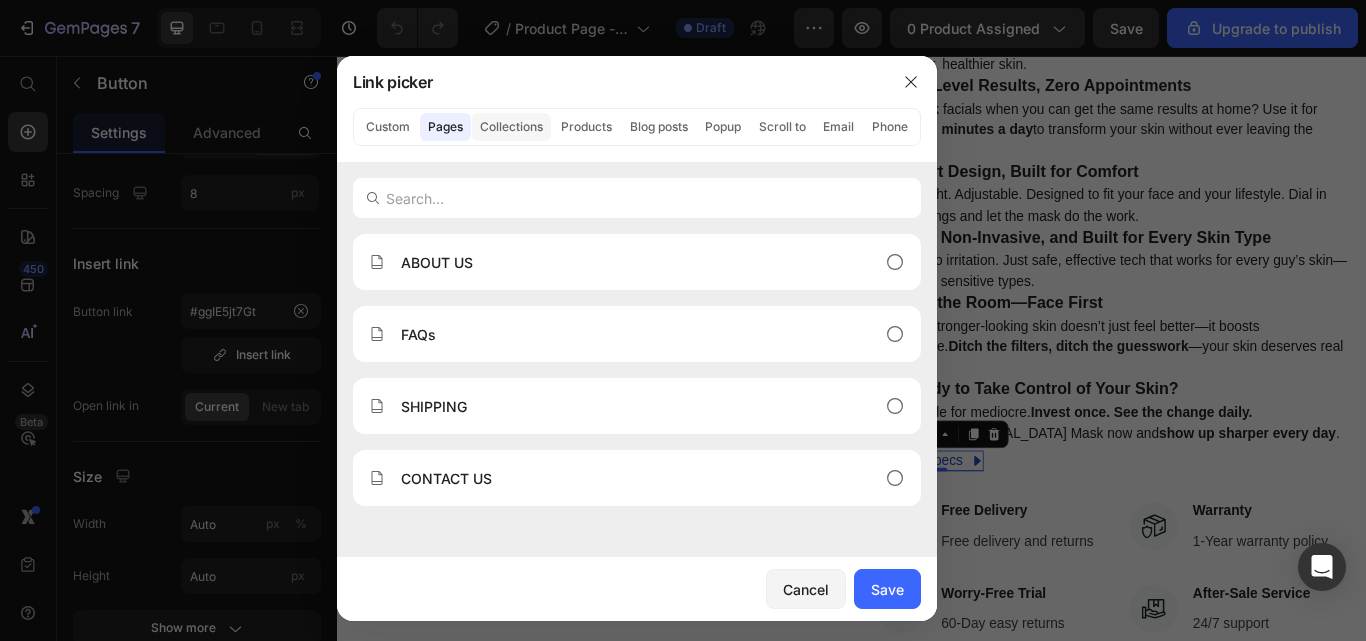 click on "Collections" 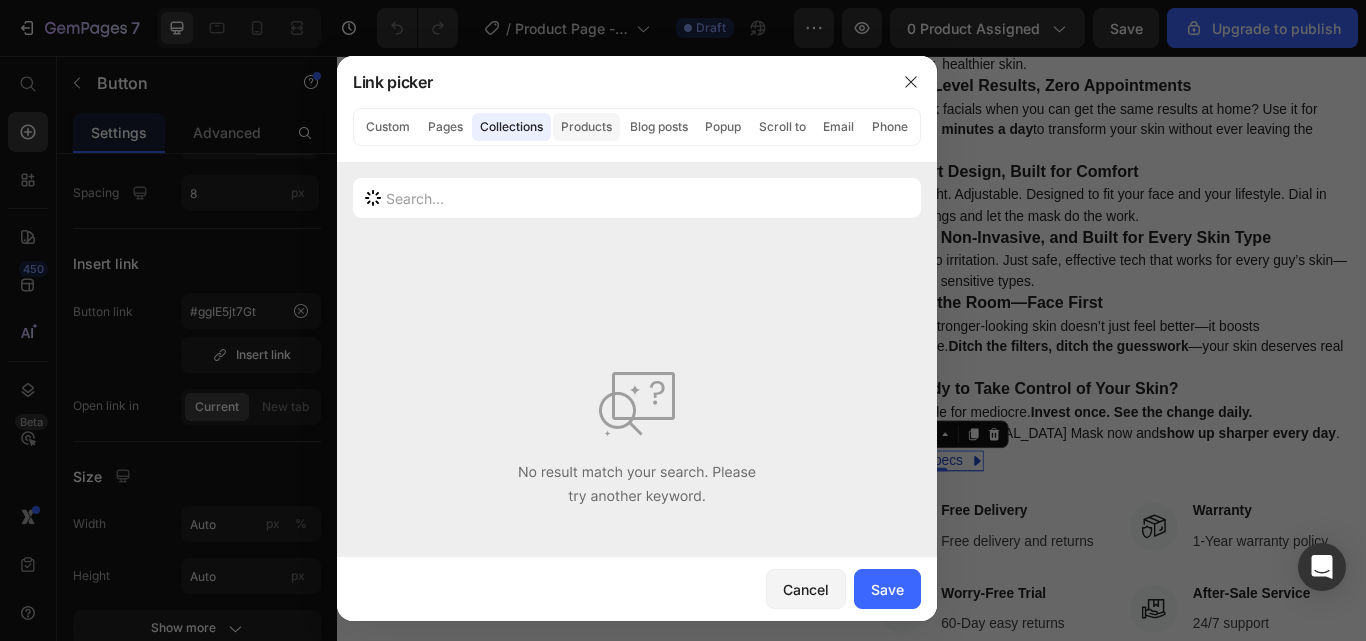 click on "Products" 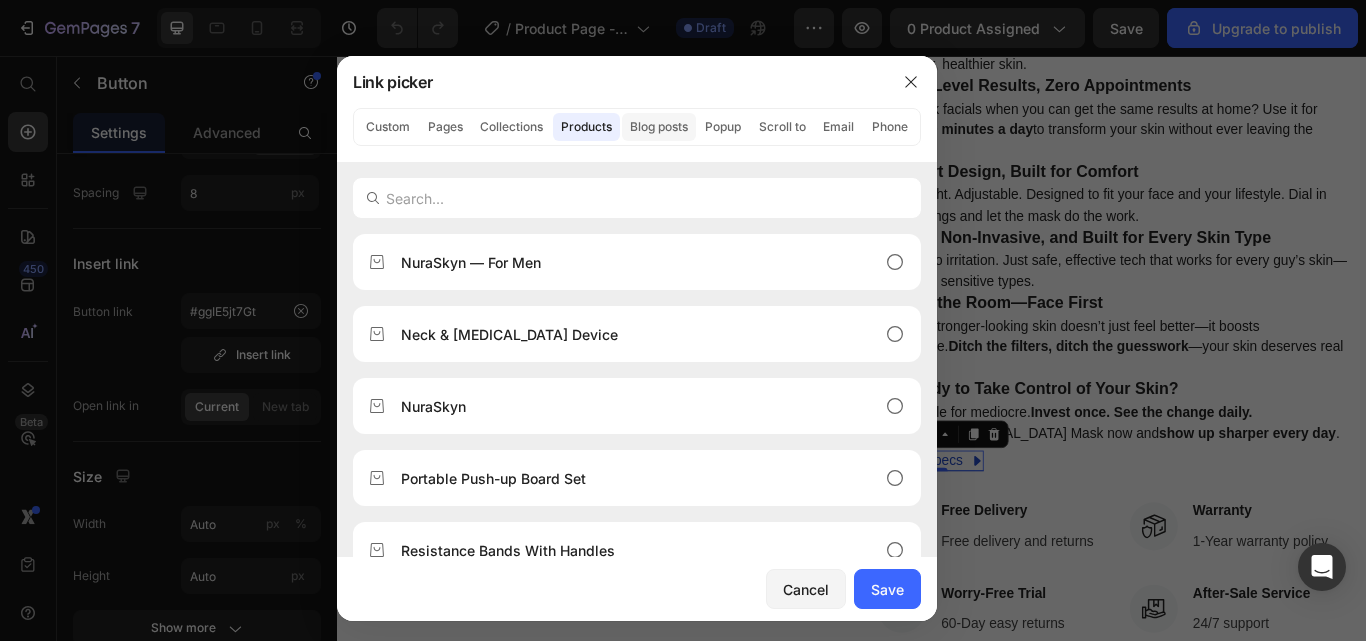 click on "Blog posts" 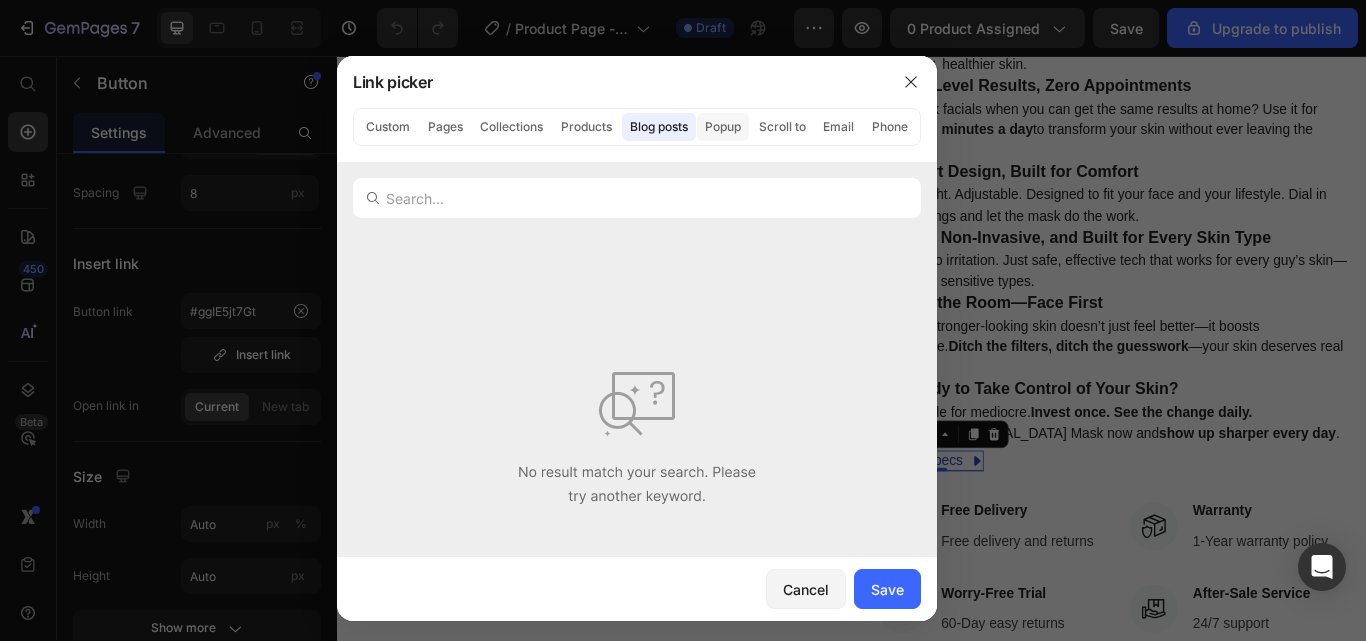 click on "Popup" 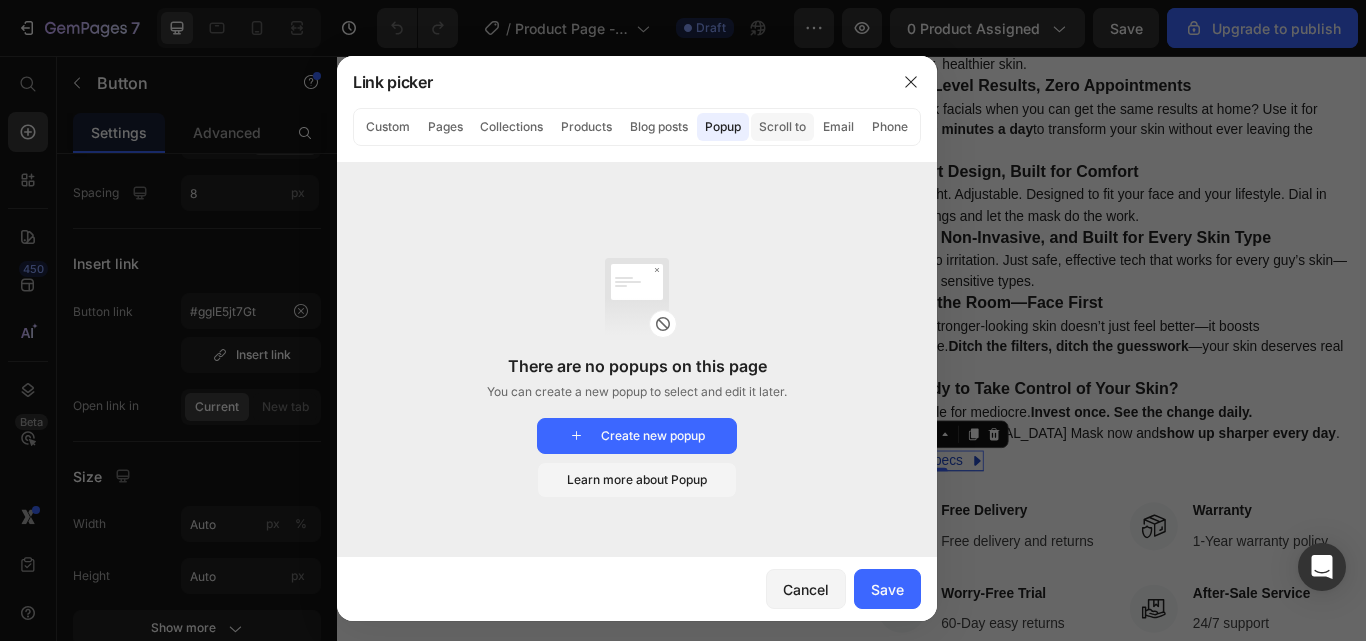 click on "Scroll to" 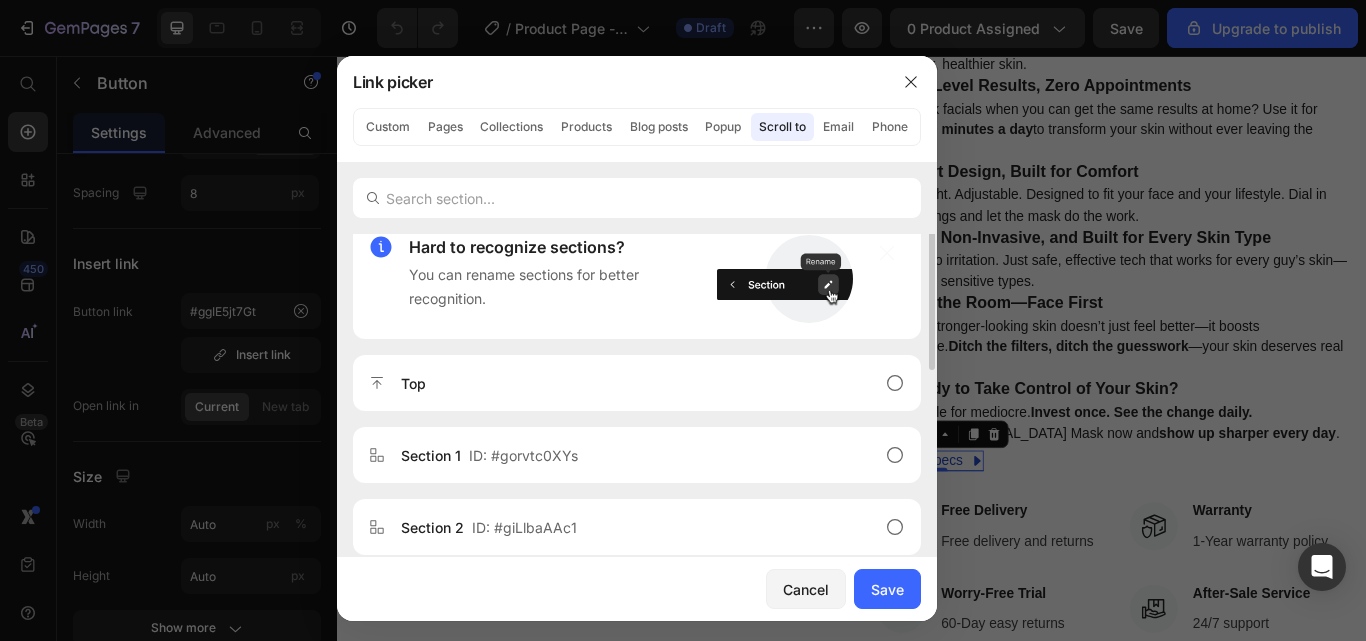 scroll, scrollTop: 0, scrollLeft: 0, axis: both 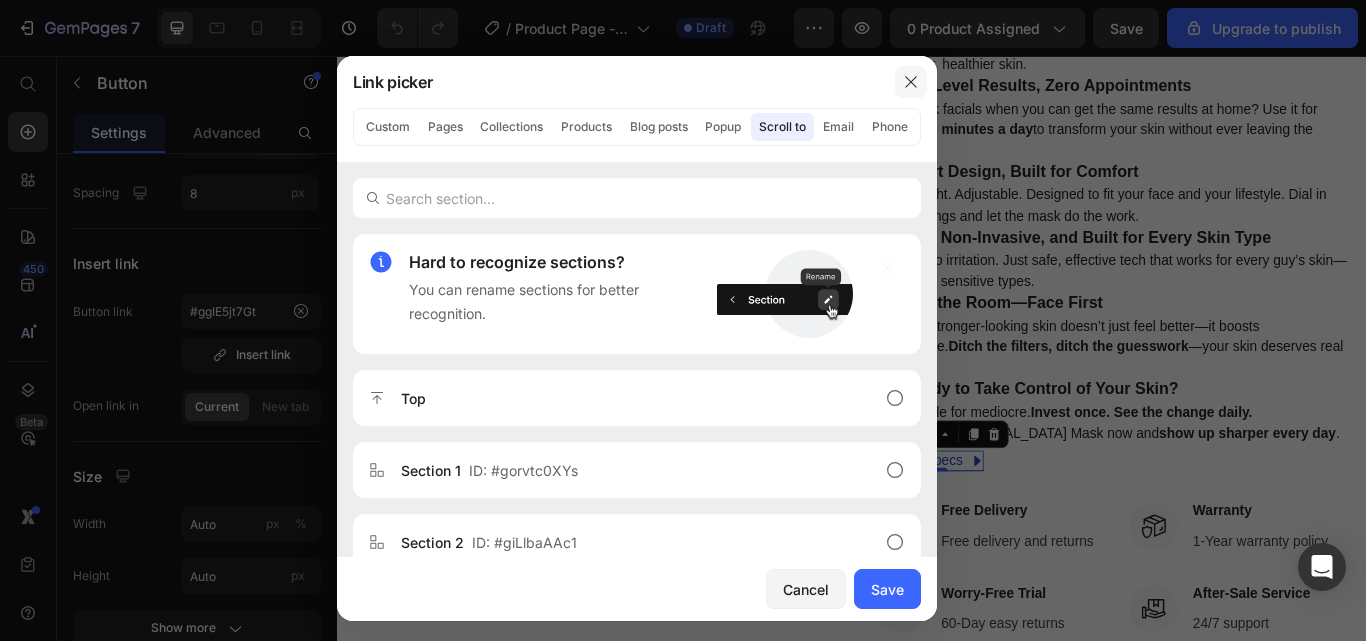 click at bounding box center (911, 82) 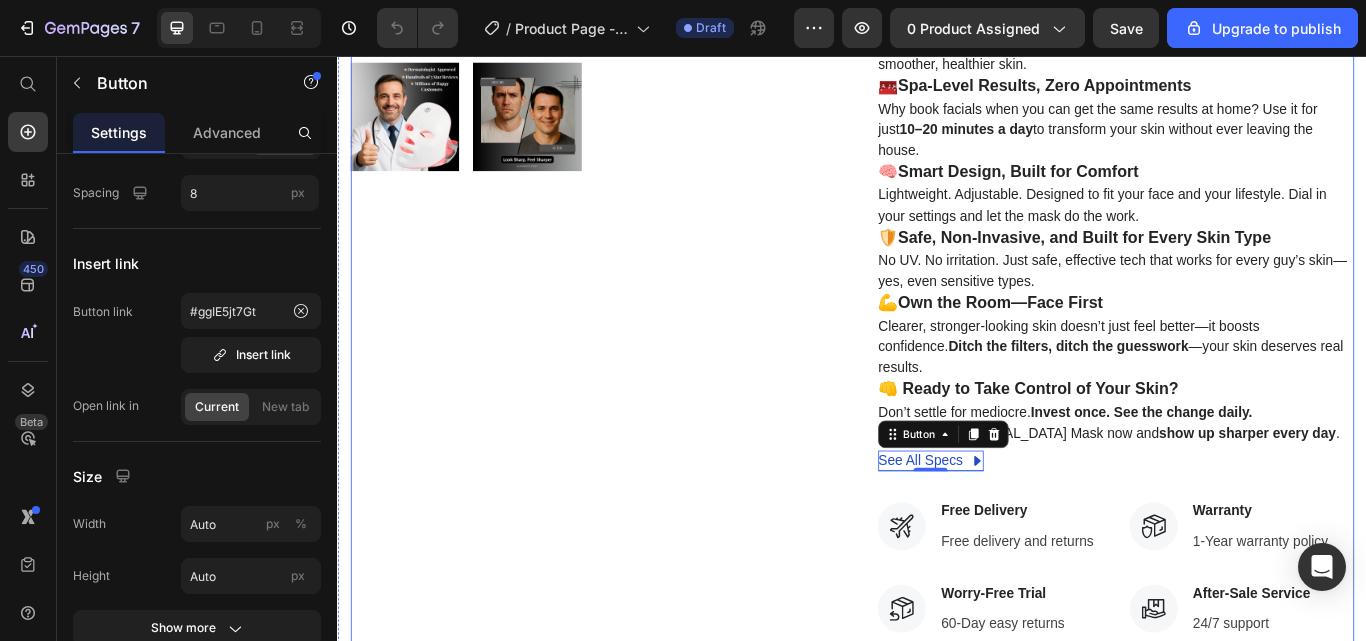 click on "Product Images" at bounding box center [629, 250] 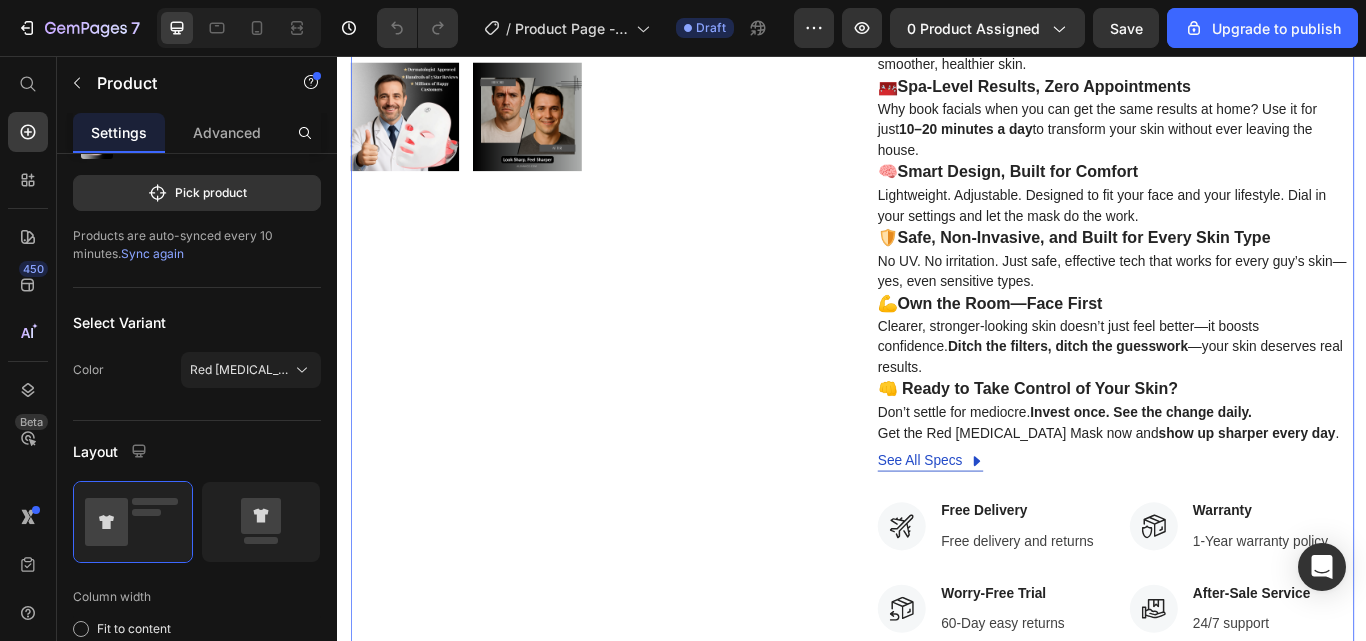 scroll, scrollTop: 0, scrollLeft: 0, axis: both 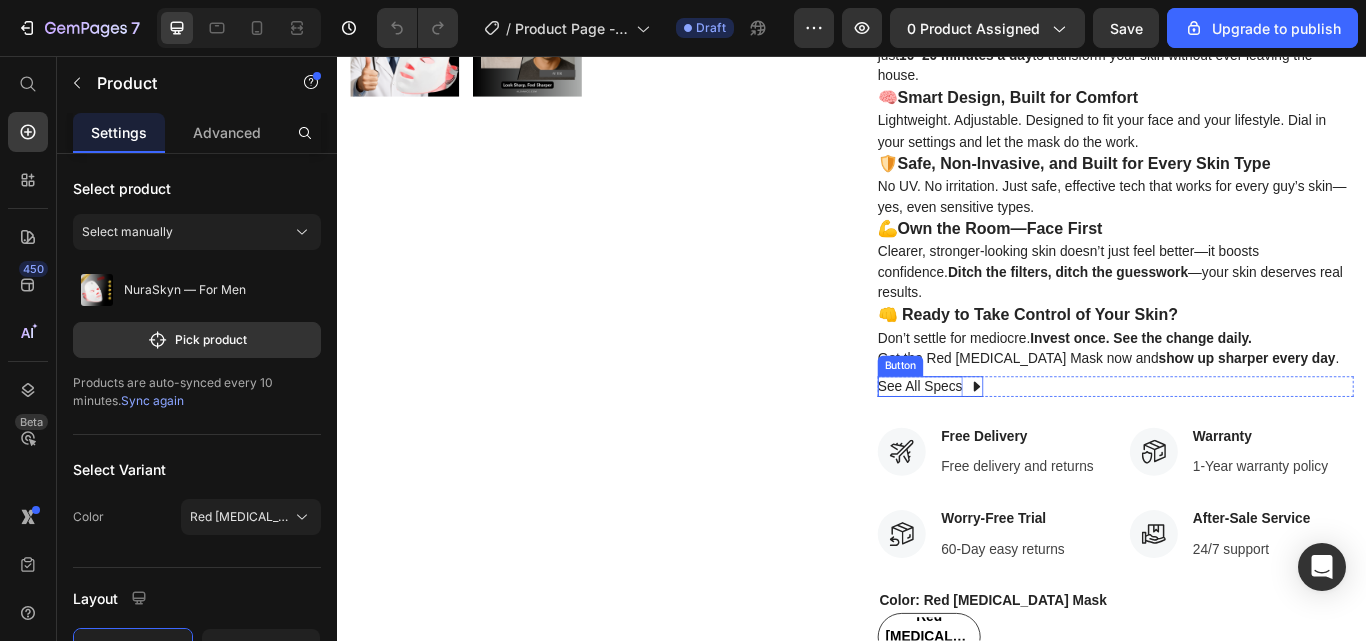 click on "See All Specs" at bounding box center (1016, 442) 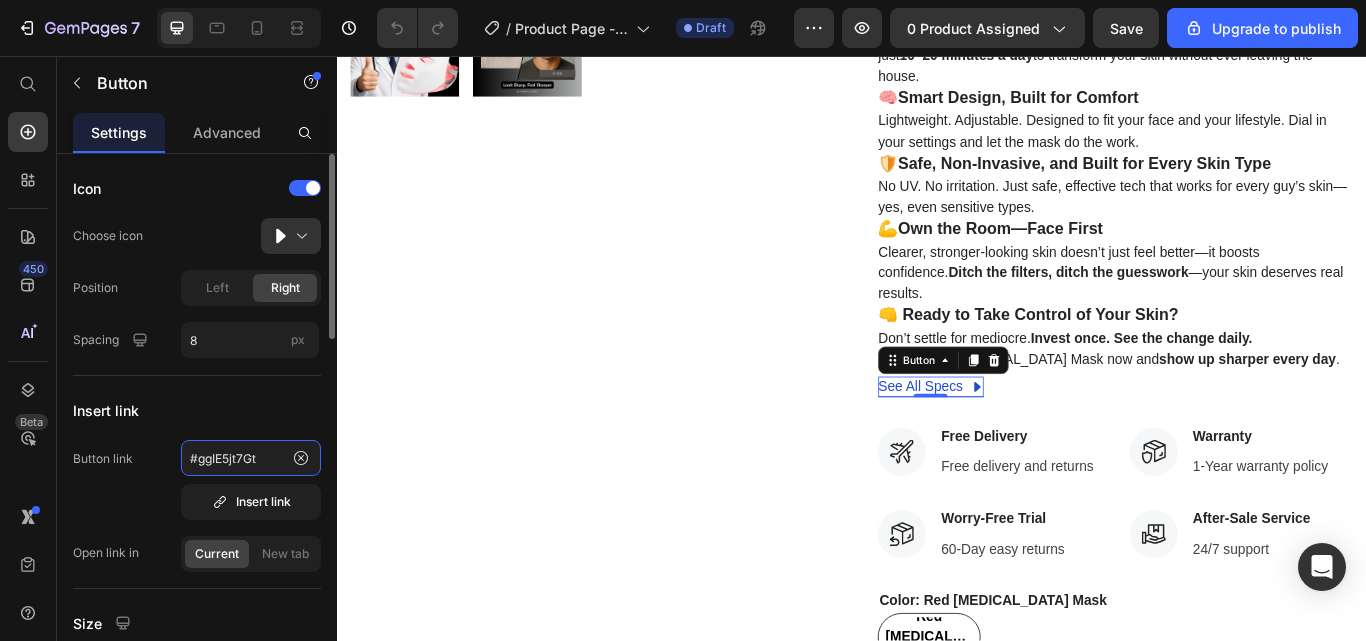 click on "#ggIE5jt7Gt" 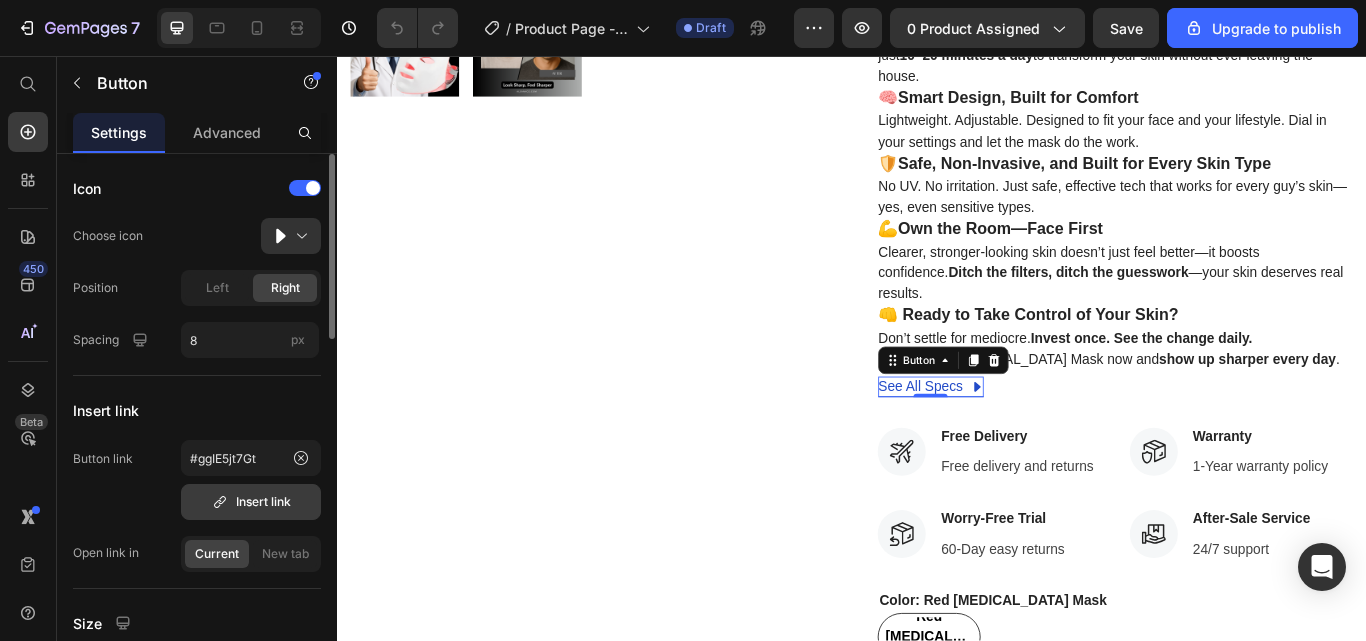 click on "Insert link" at bounding box center [251, 502] 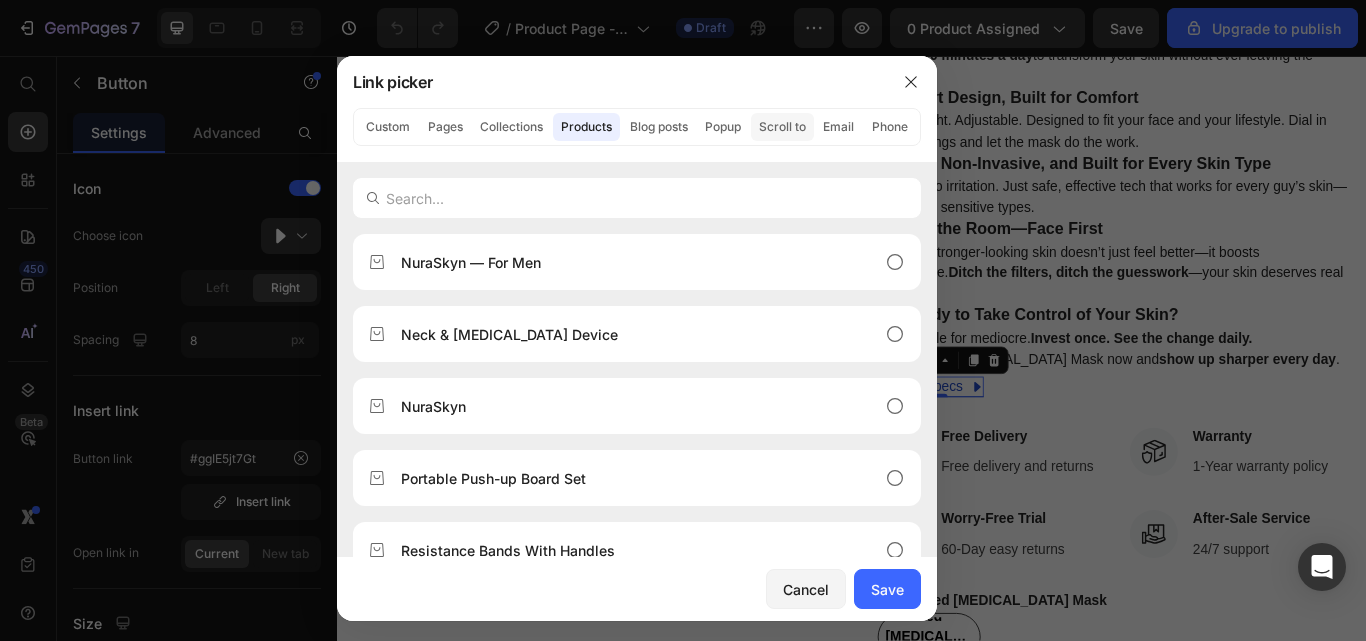 click on "Scroll to" 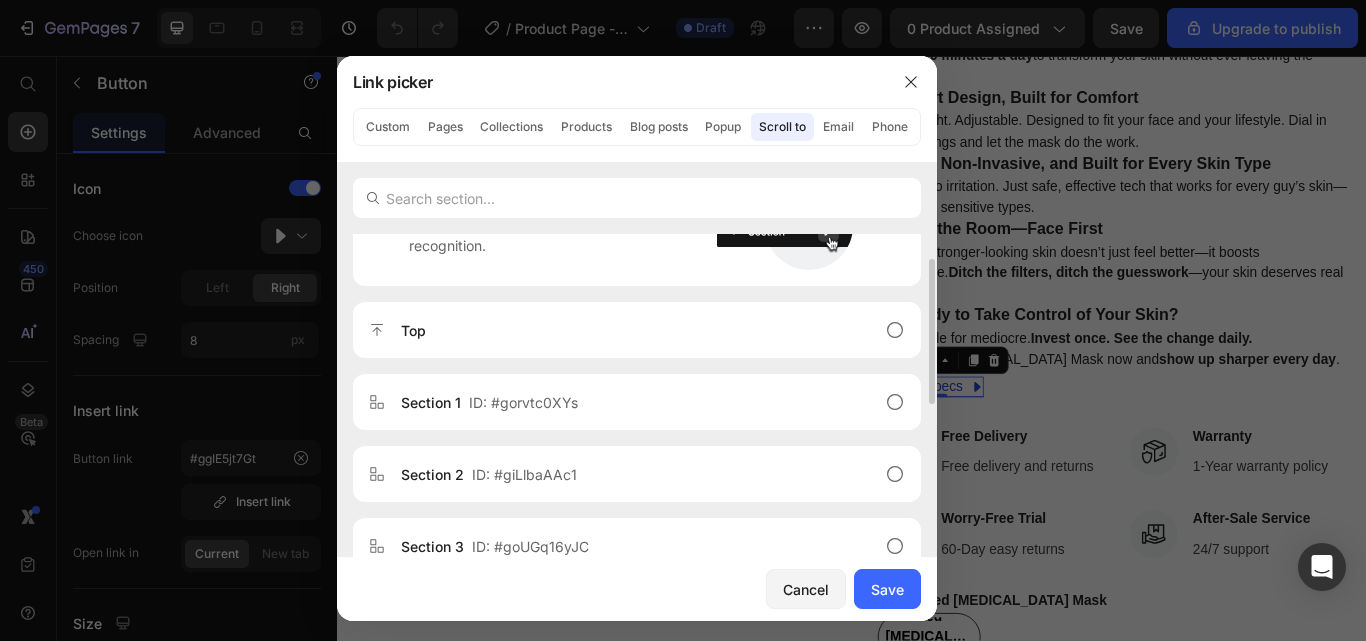 scroll, scrollTop: 70, scrollLeft: 0, axis: vertical 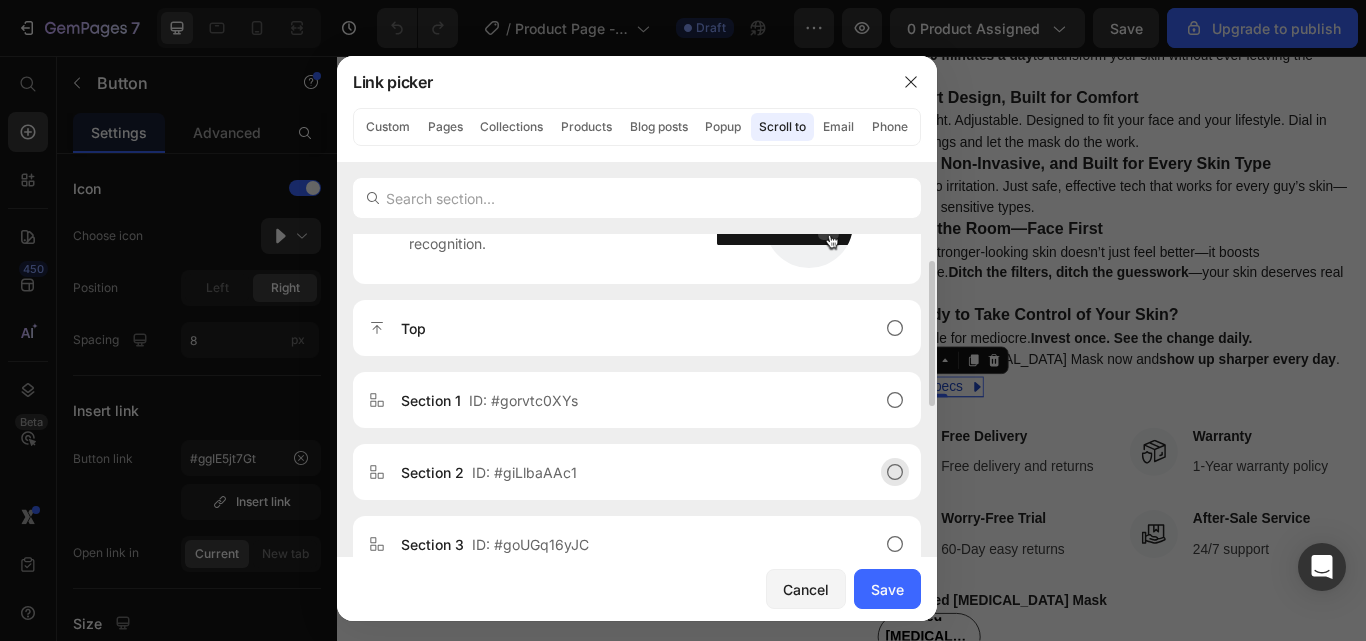 click on "Section 2  ID: #giLlbaAAc1" at bounding box center (621, 472) 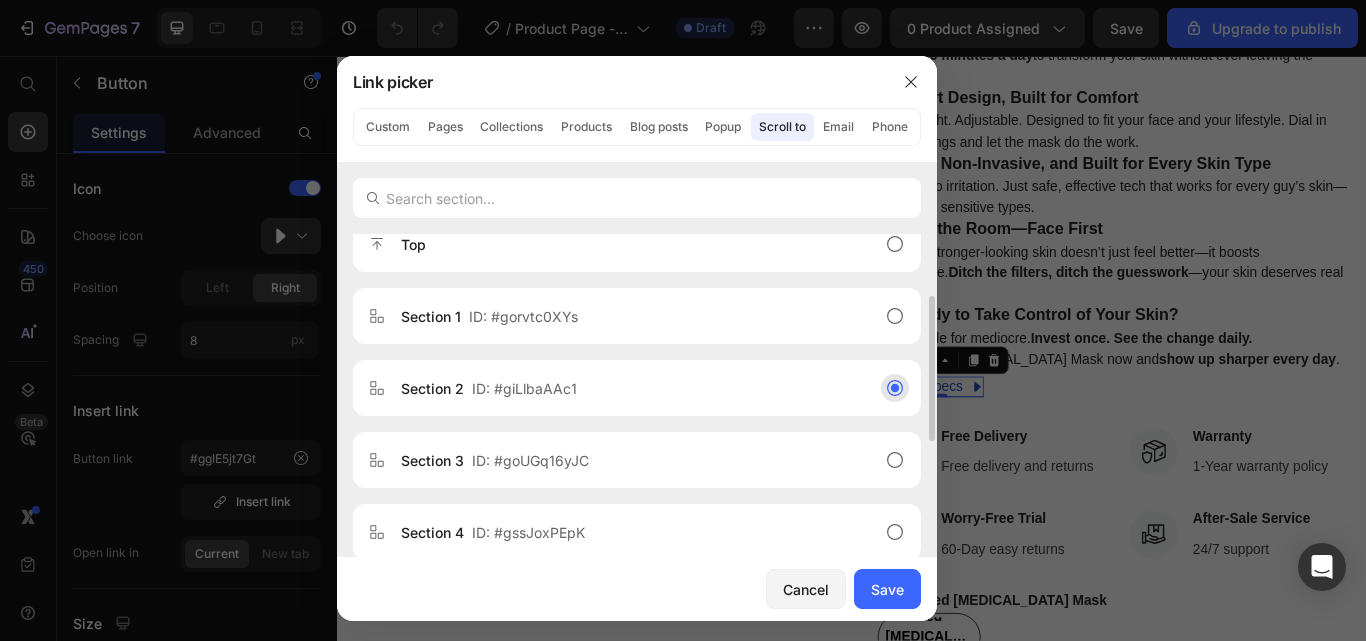 scroll, scrollTop: 155, scrollLeft: 0, axis: vertical 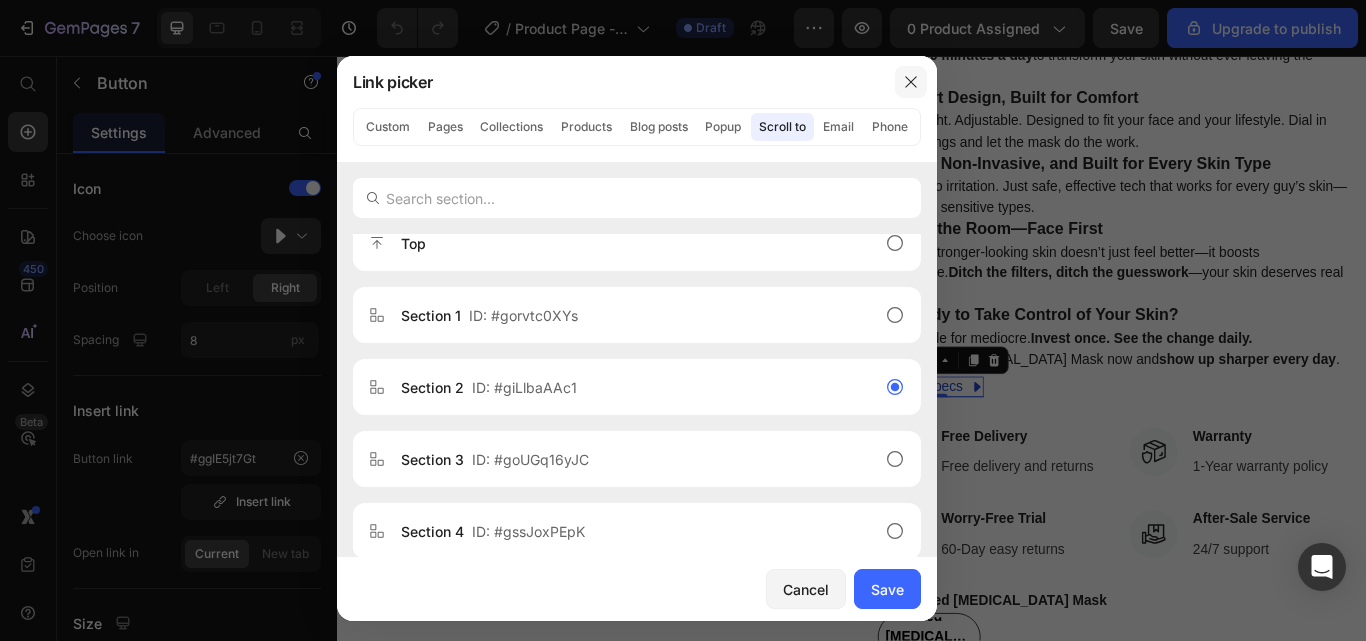 click 